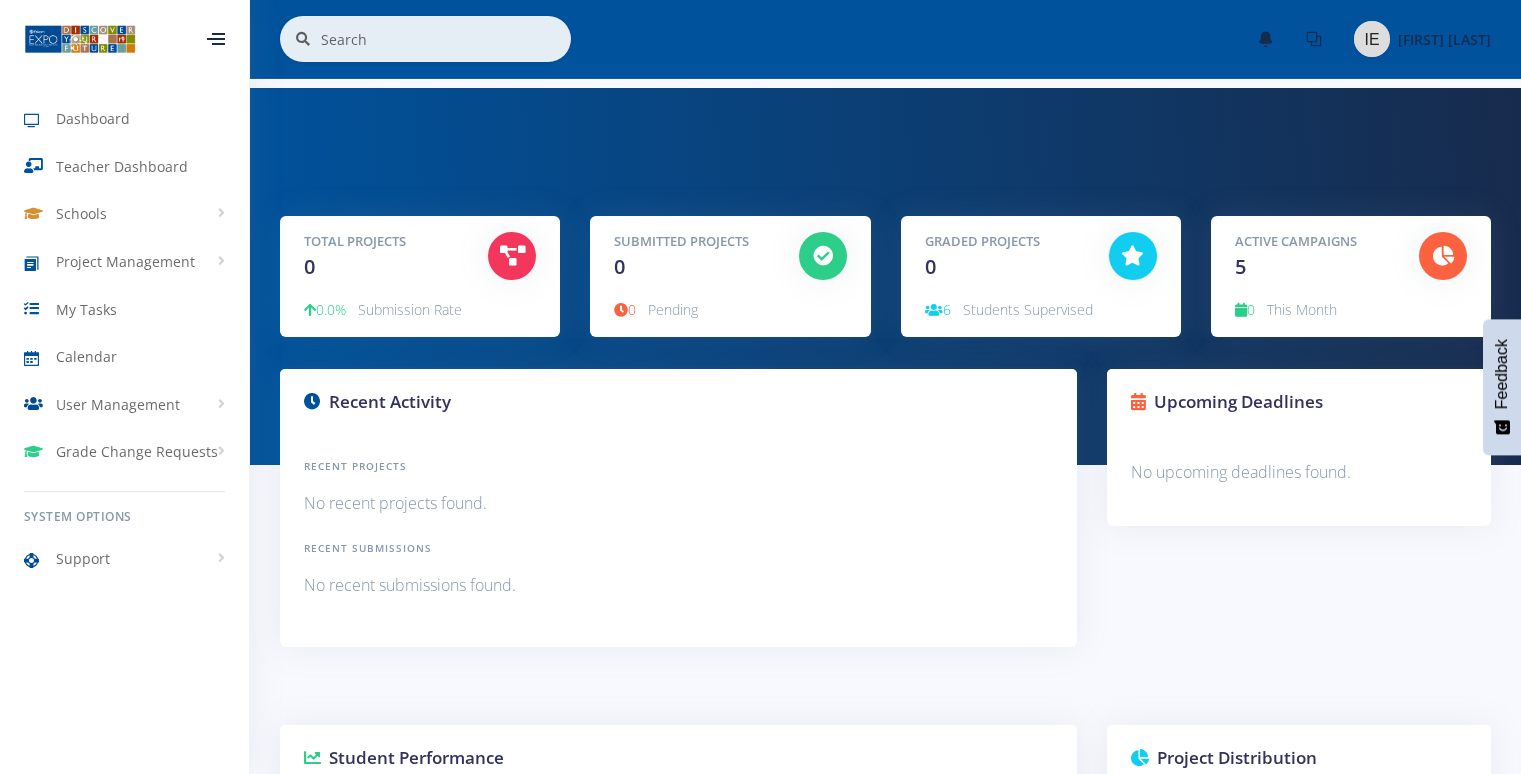 scroll, scrollTop: 0, scrollLeft: 0, axis: both 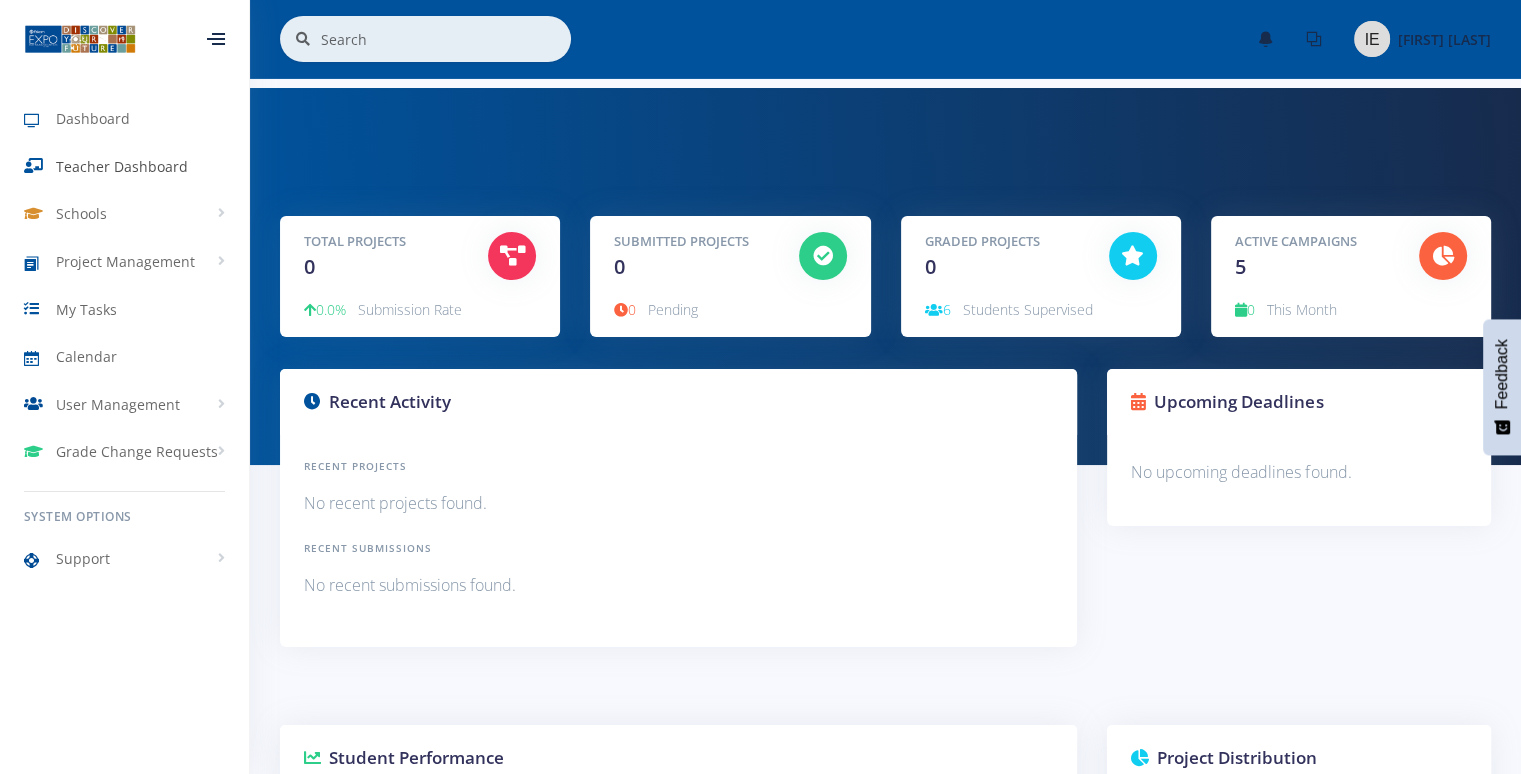 click on "Teacher Dashboard" at bounding box center [122, 166] 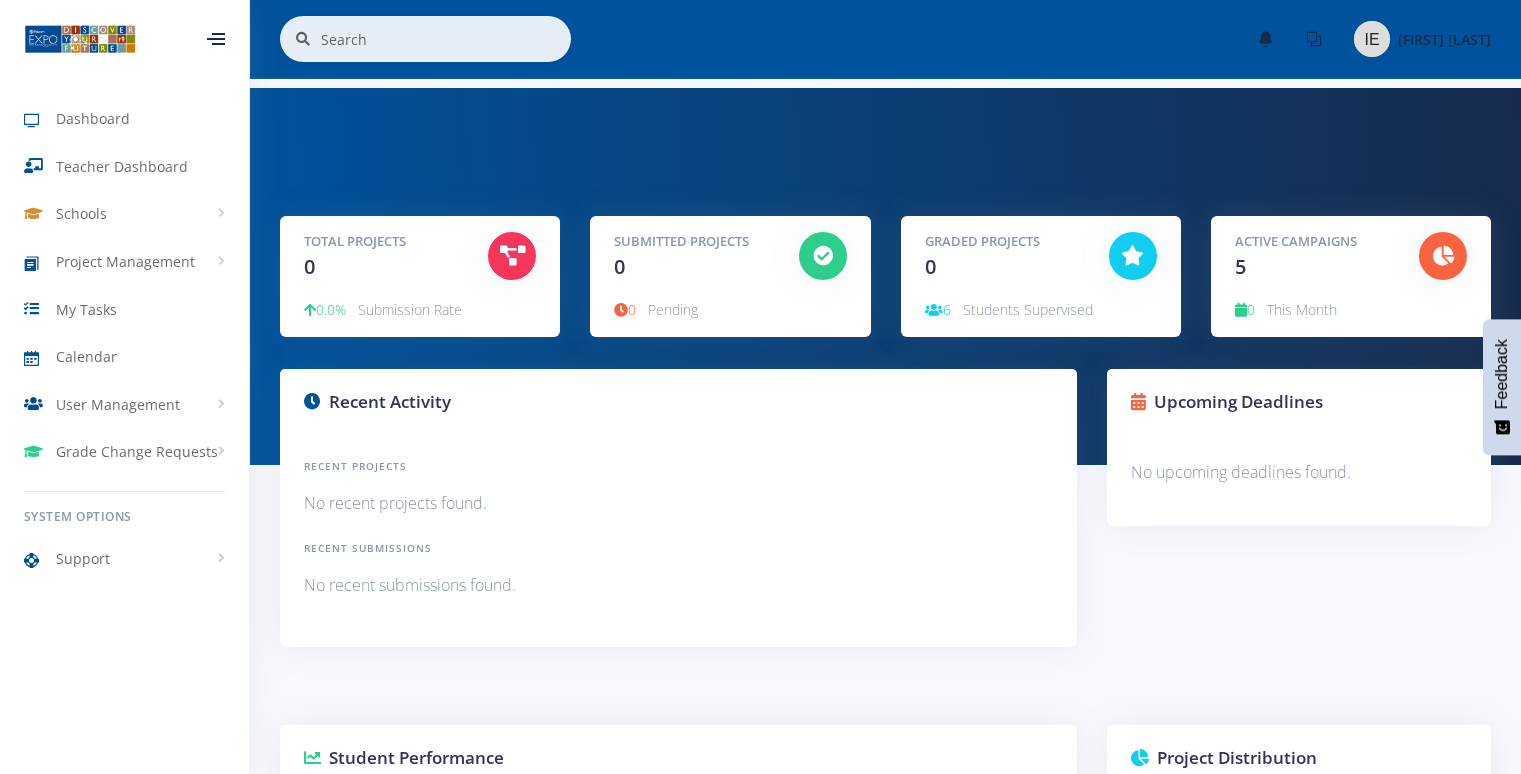 scroll, scrollTop: 0, scrollLeft: 0, axis: both 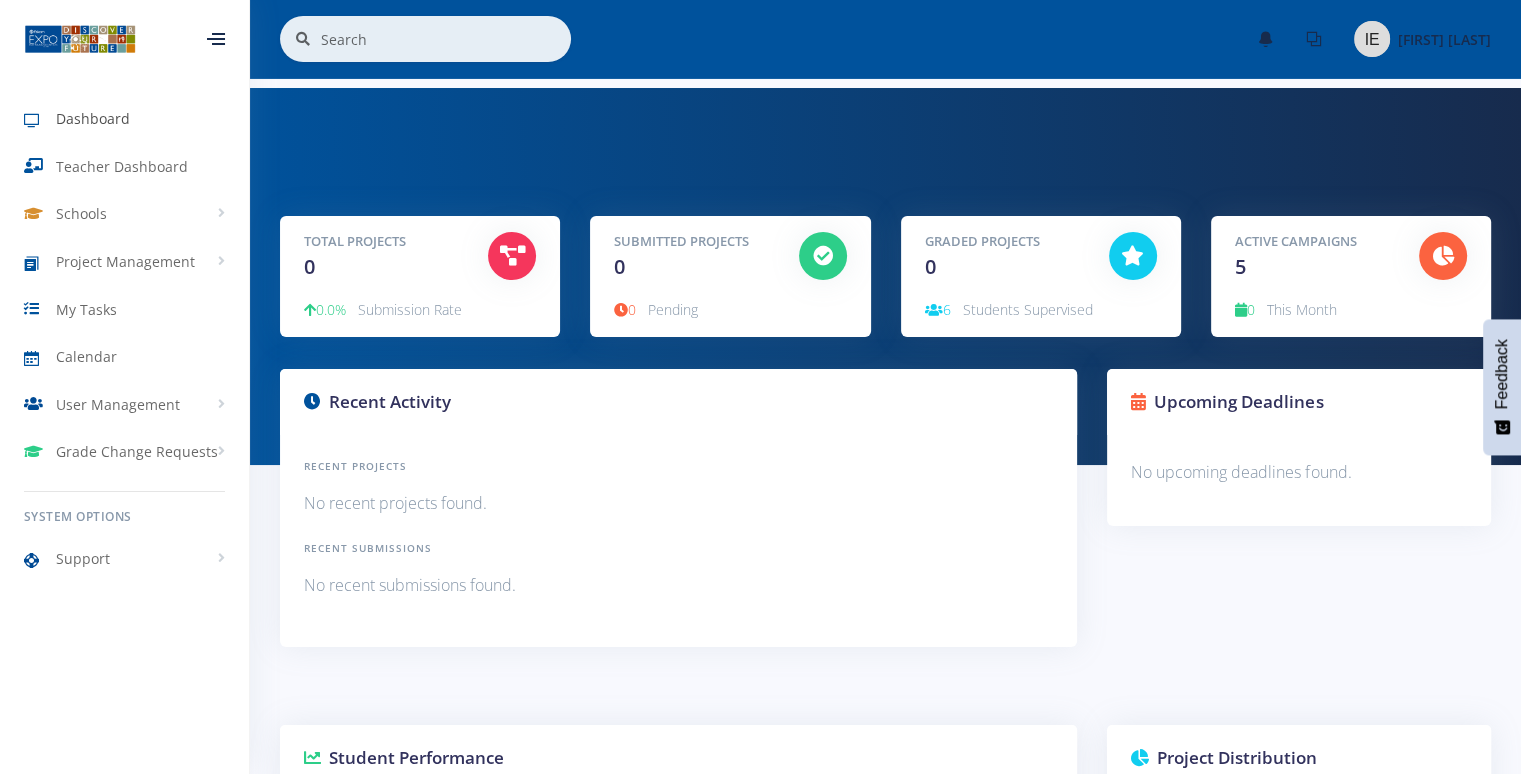 click on "Dashboard" at bounding box center [93, 118] 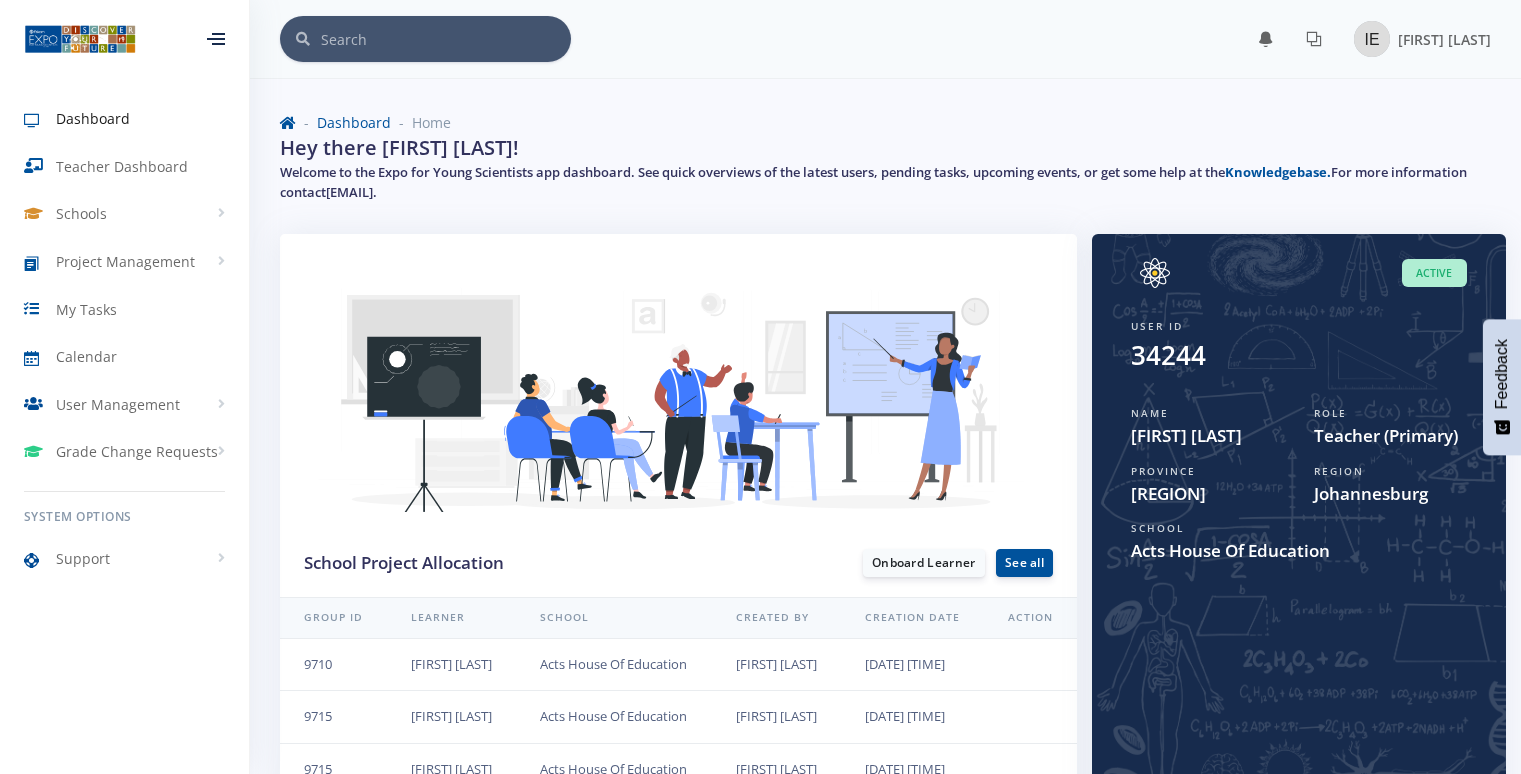 scroll, scrollTop: 0, scrollLeft: 0, axis: both 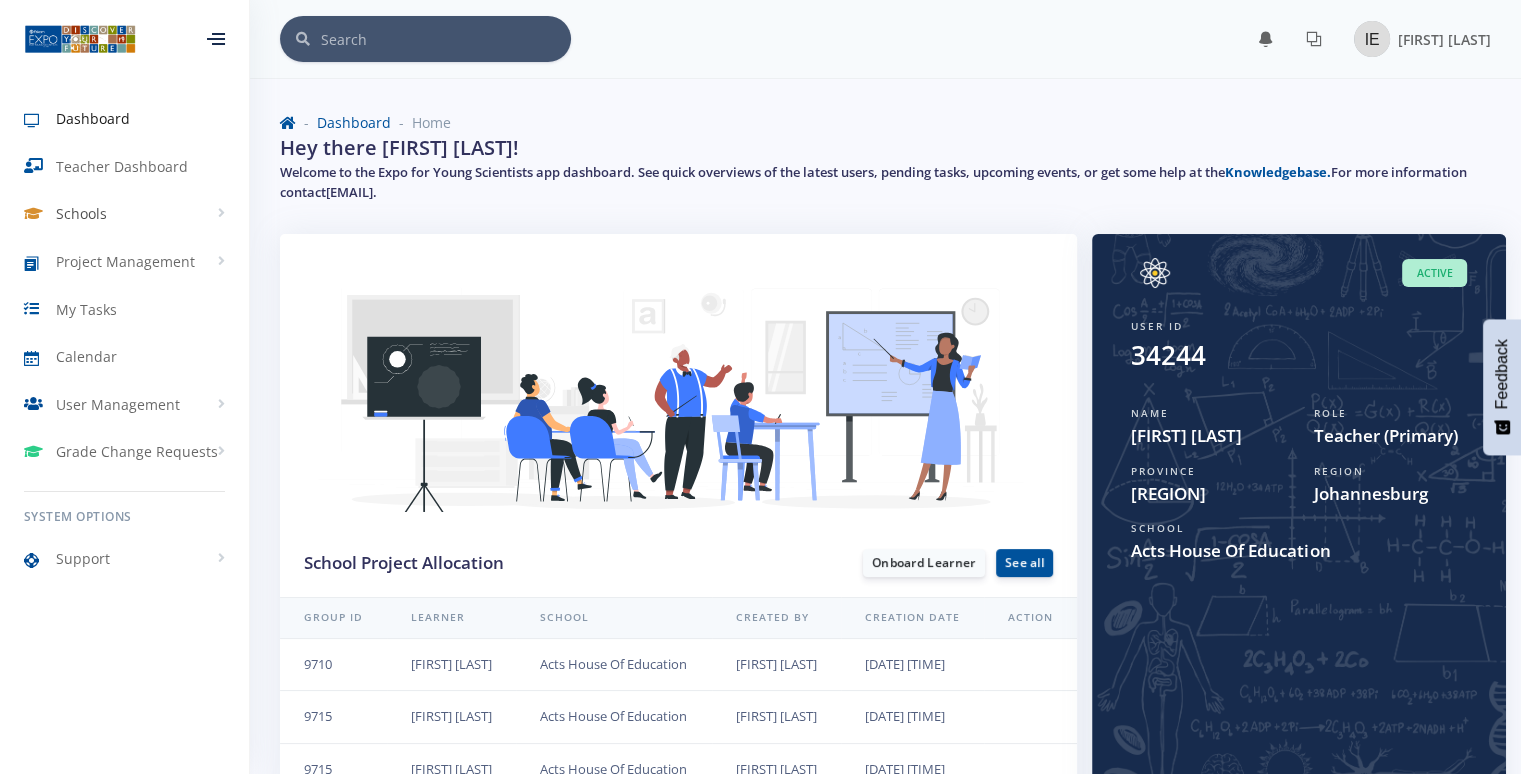 click on "Schools" at bounding box center [124, 214] 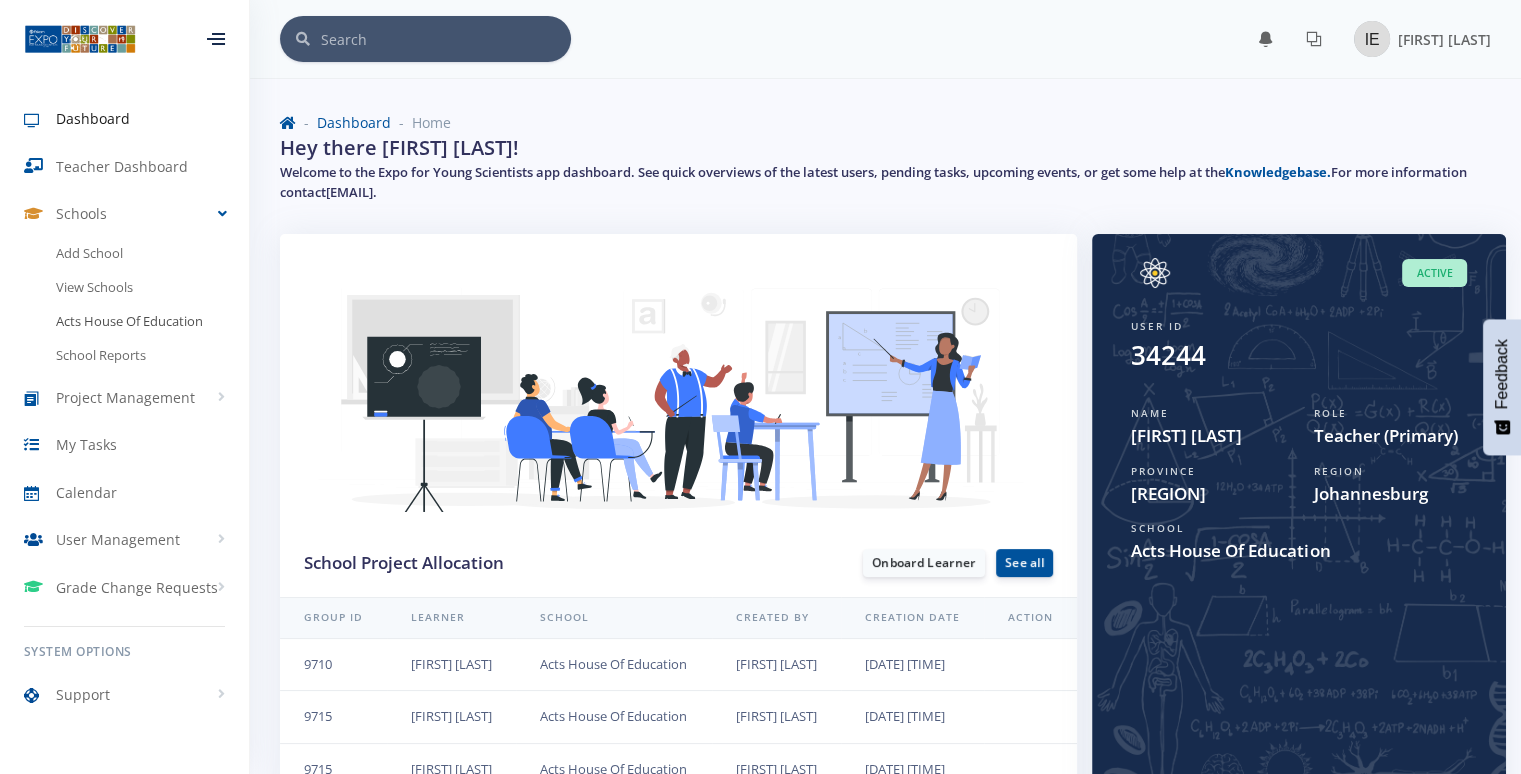 click on "[ORGANIZATION]" at bounding box center [124, 322] 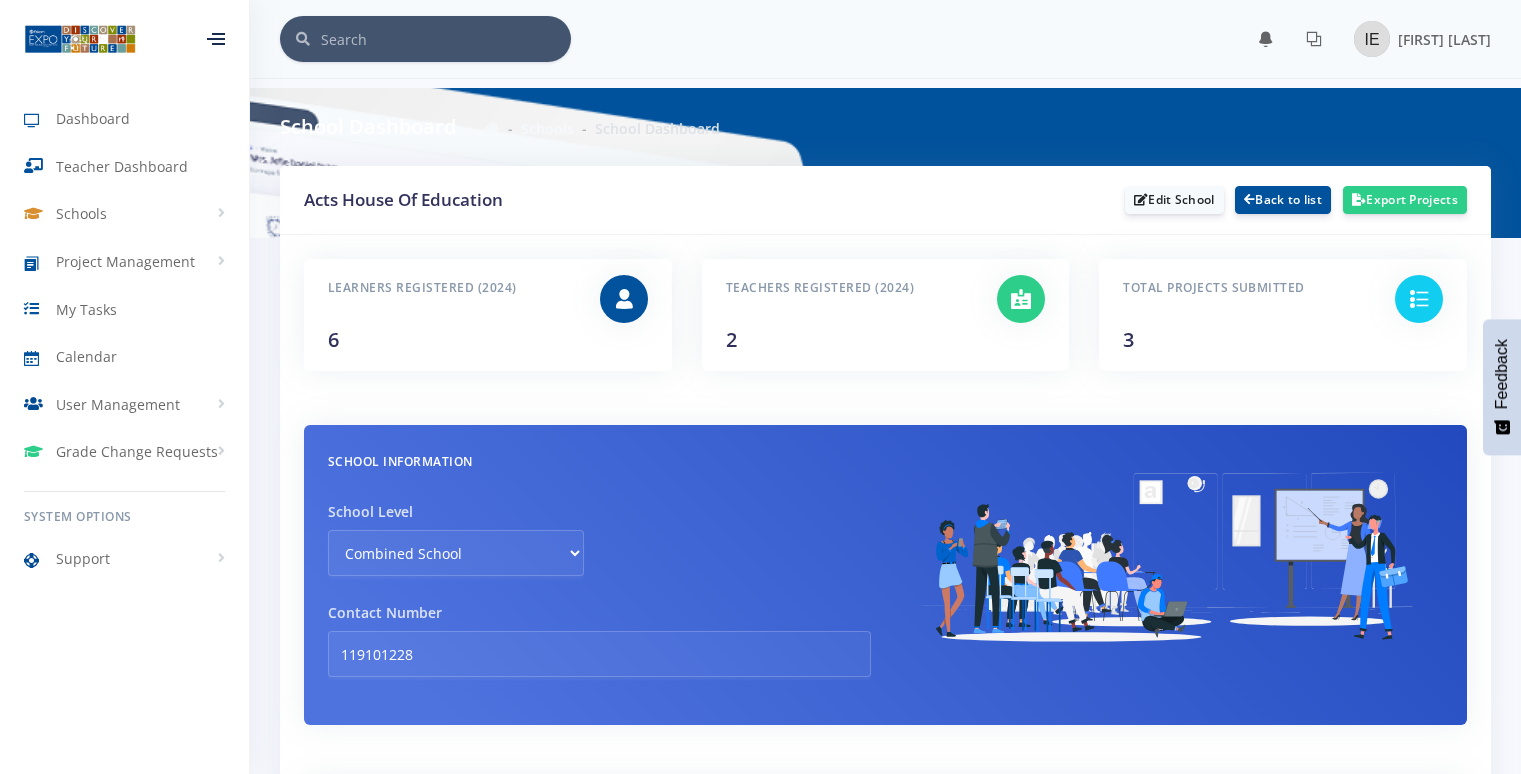 scroll, scrollTop: 0, scrollLeft: 0, axis: both 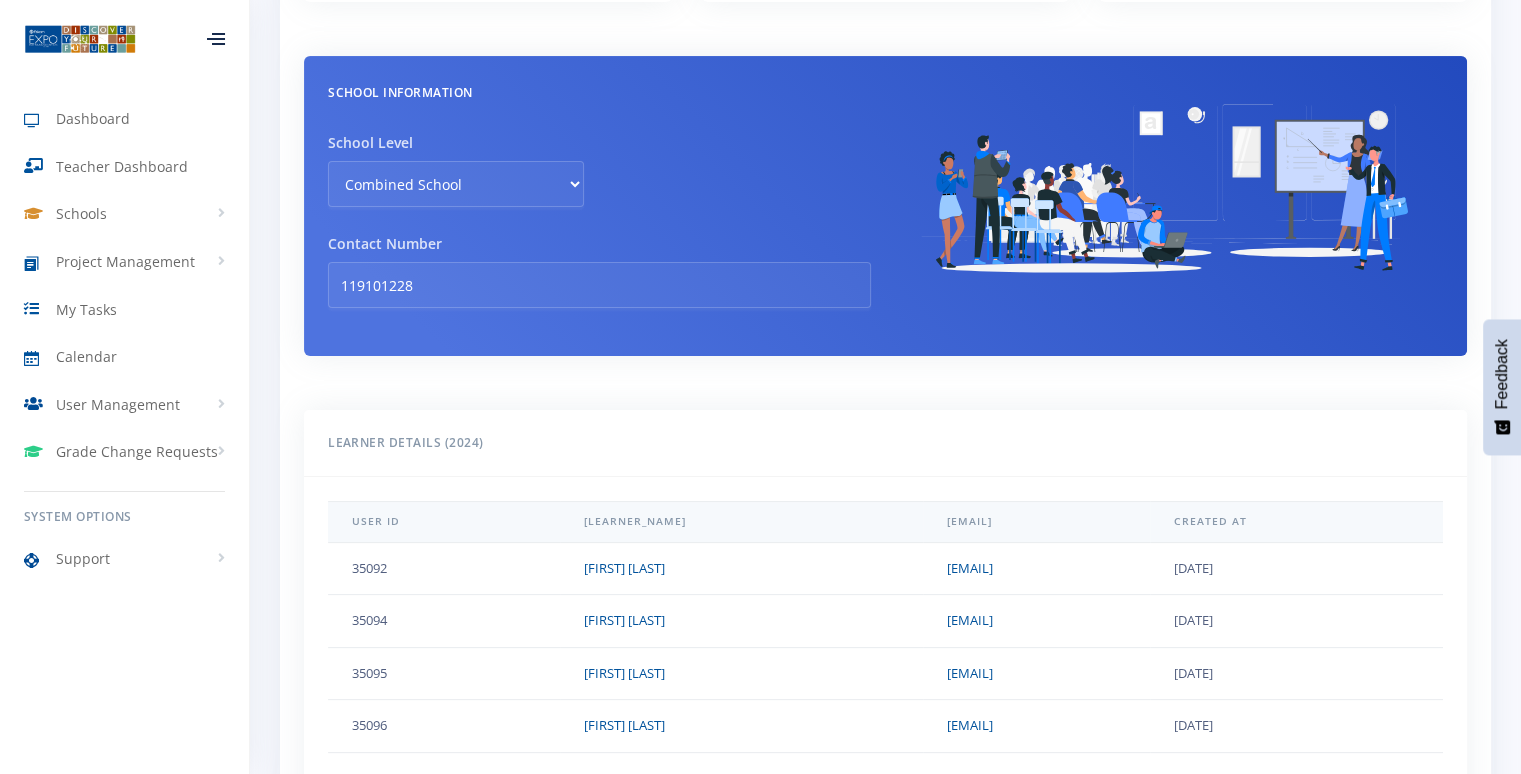 click on "Contact Number [PHONE]" at bounding box center (599, 231) 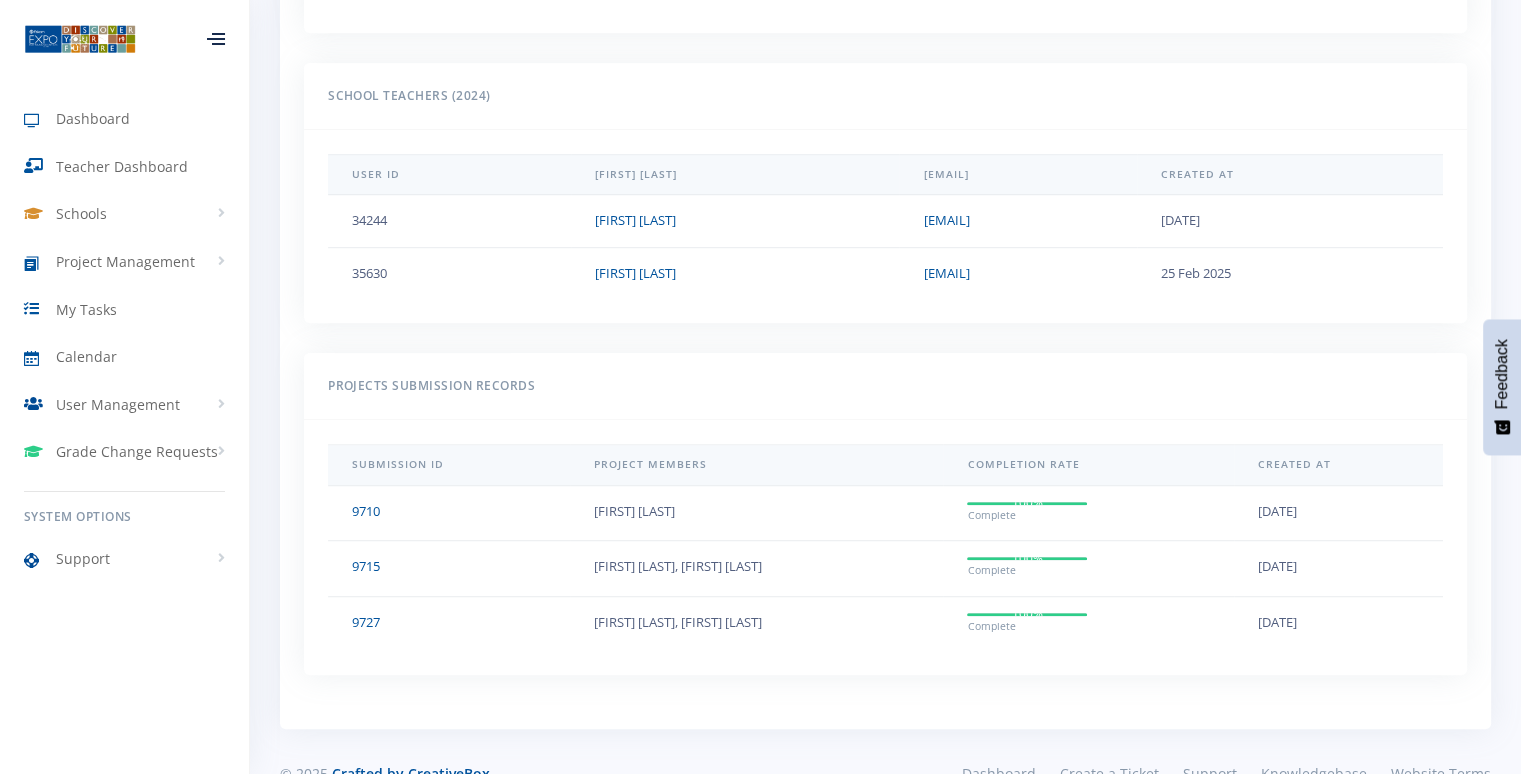 scroll, scrollTop: 1256, scrollLeft: 0, axis: vertical 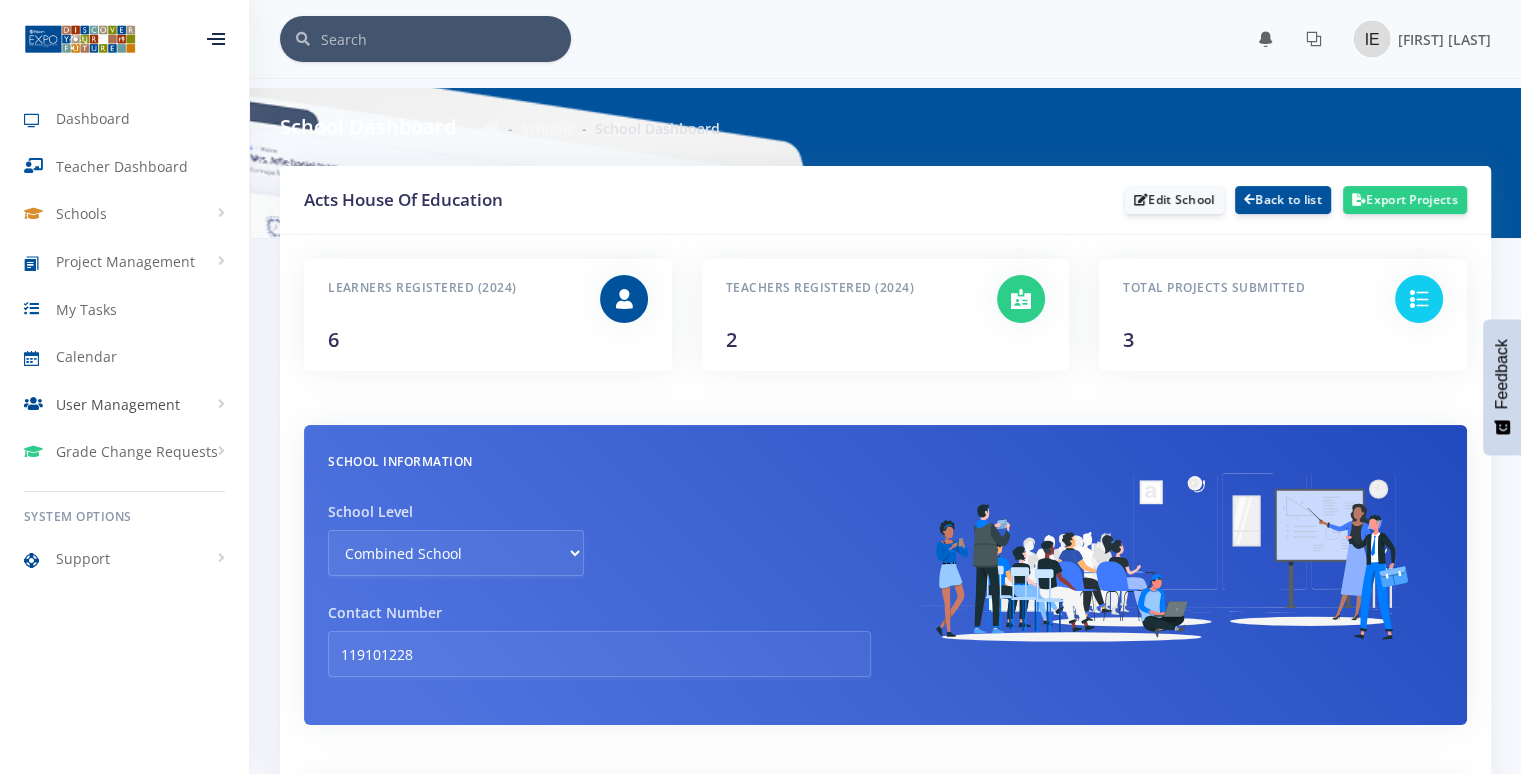 click on "User Management" at bounding box center [118, 404] 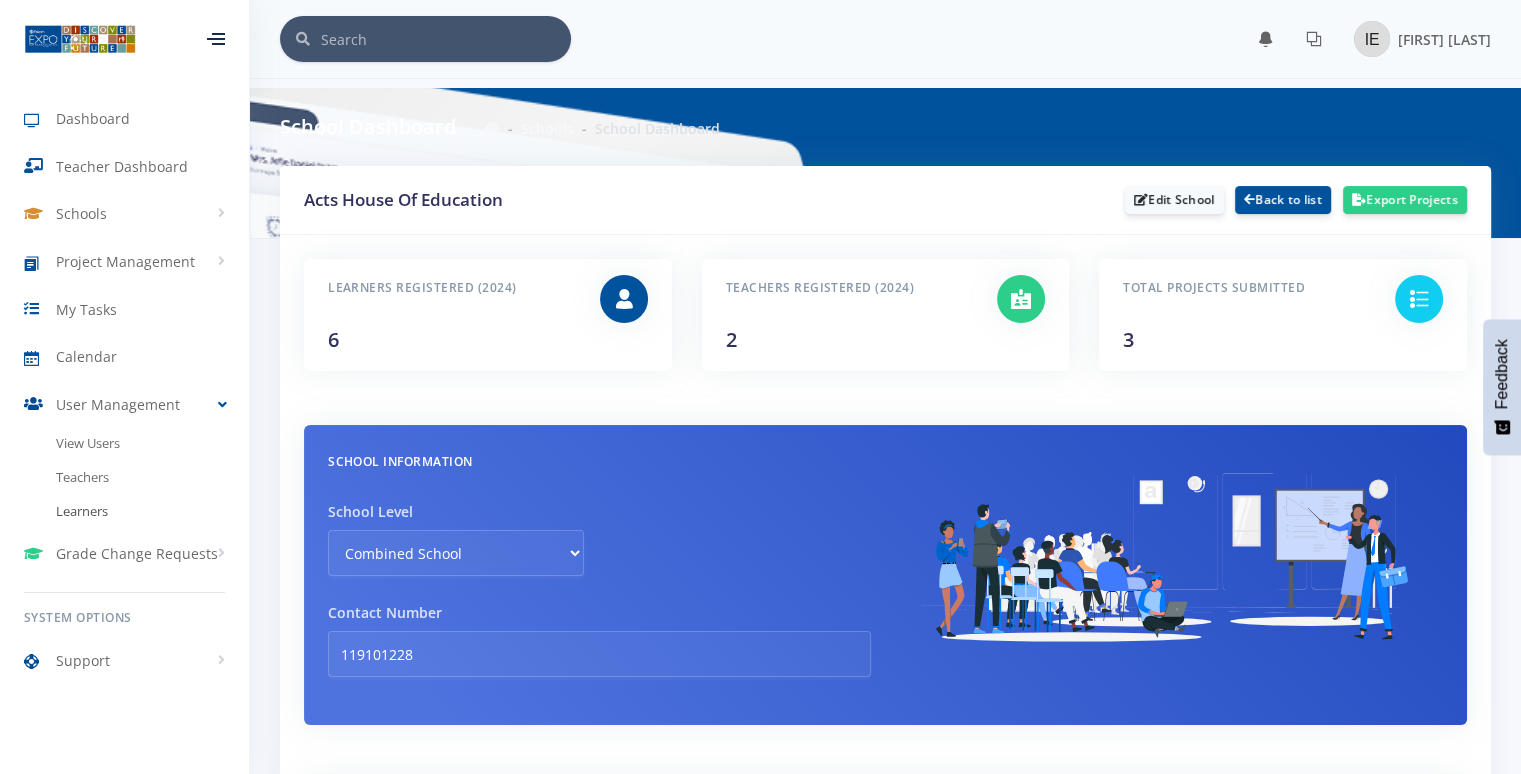 click on "Learners" at bounding box center [124, 512] 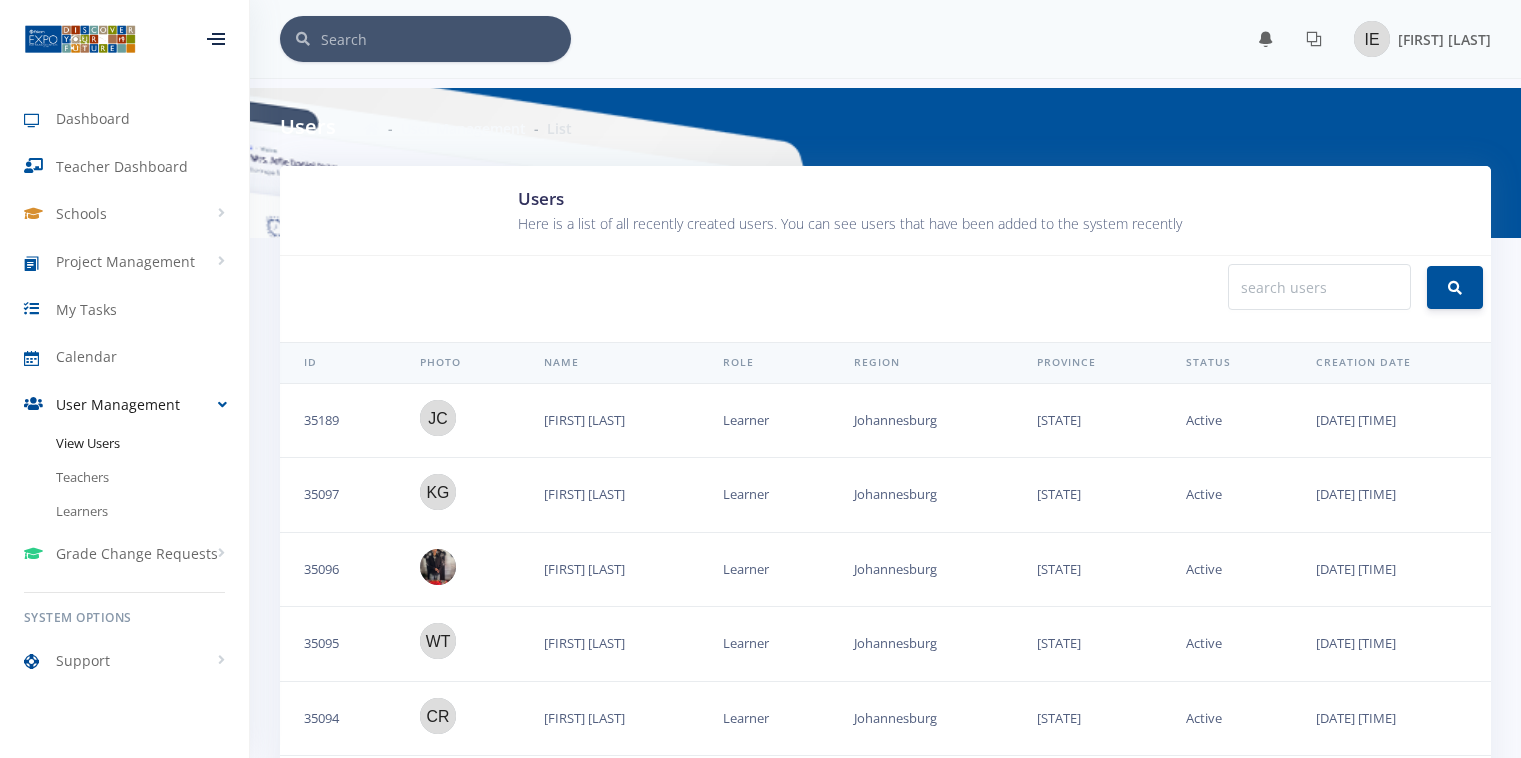 scroll, scrollTop: 0, scrollLeft: 0, axis: both 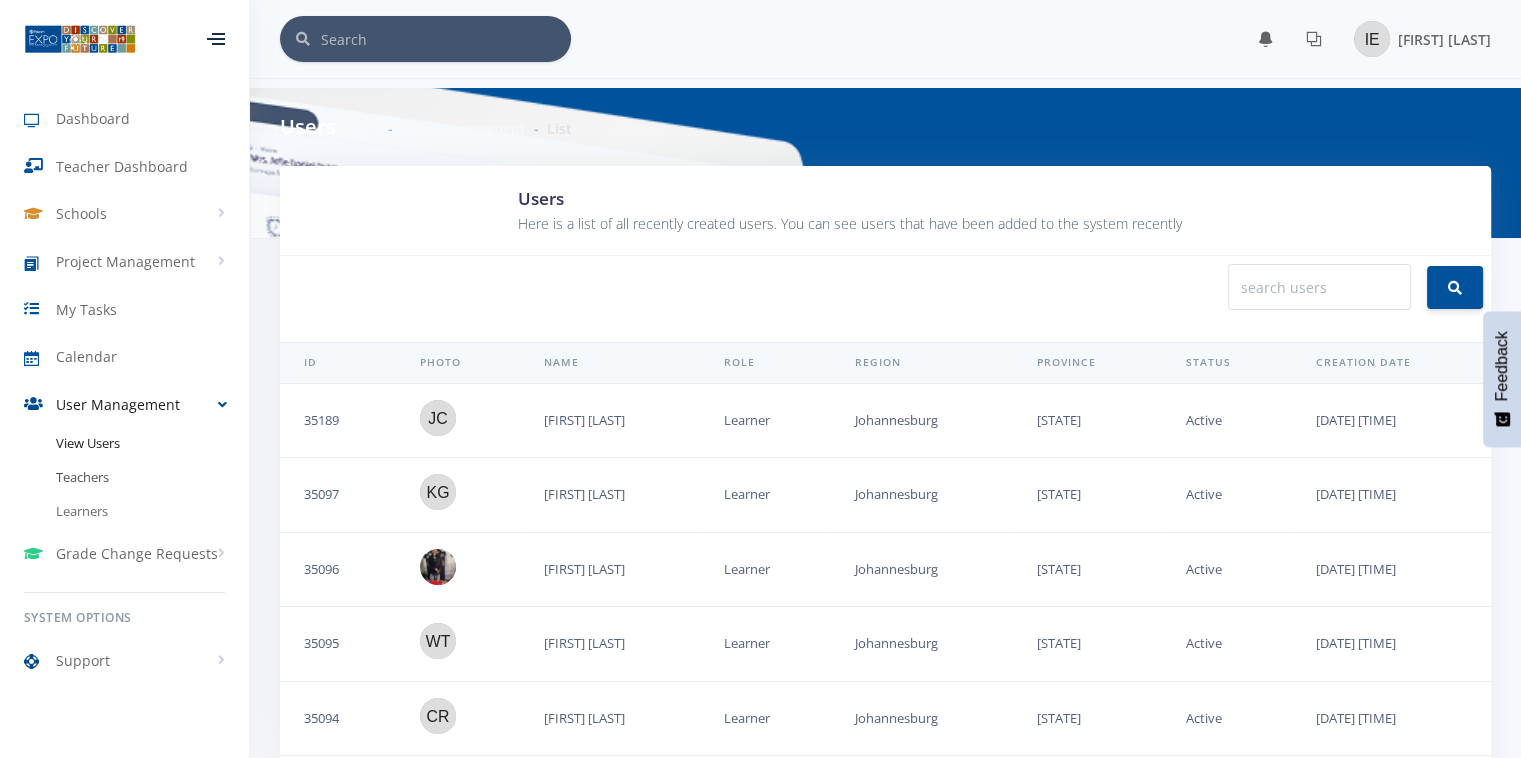 click on "Teachers" at bounding box center (124, 478) 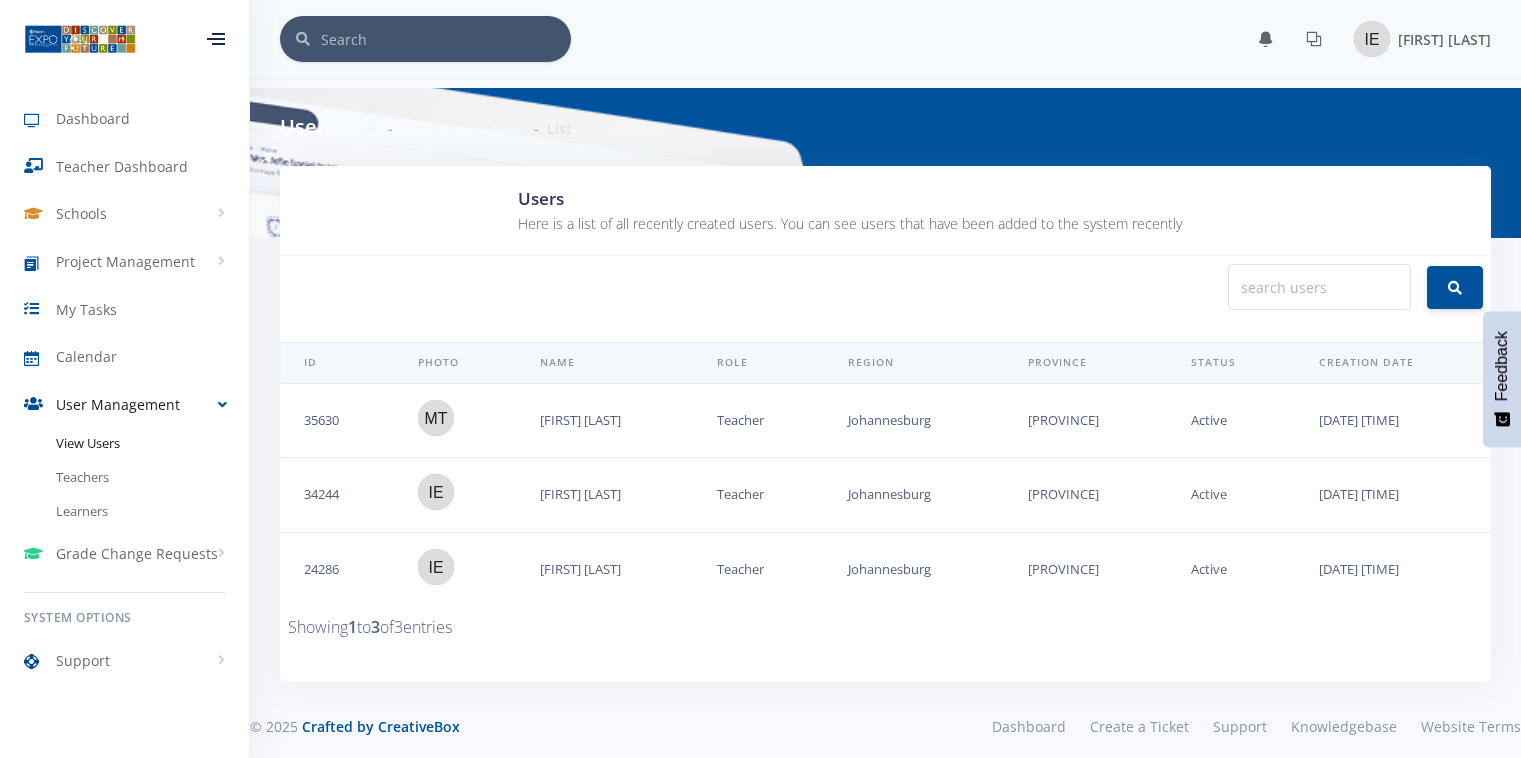 scroll, scrollTop: 0, scrollLeft: 0, axis: both 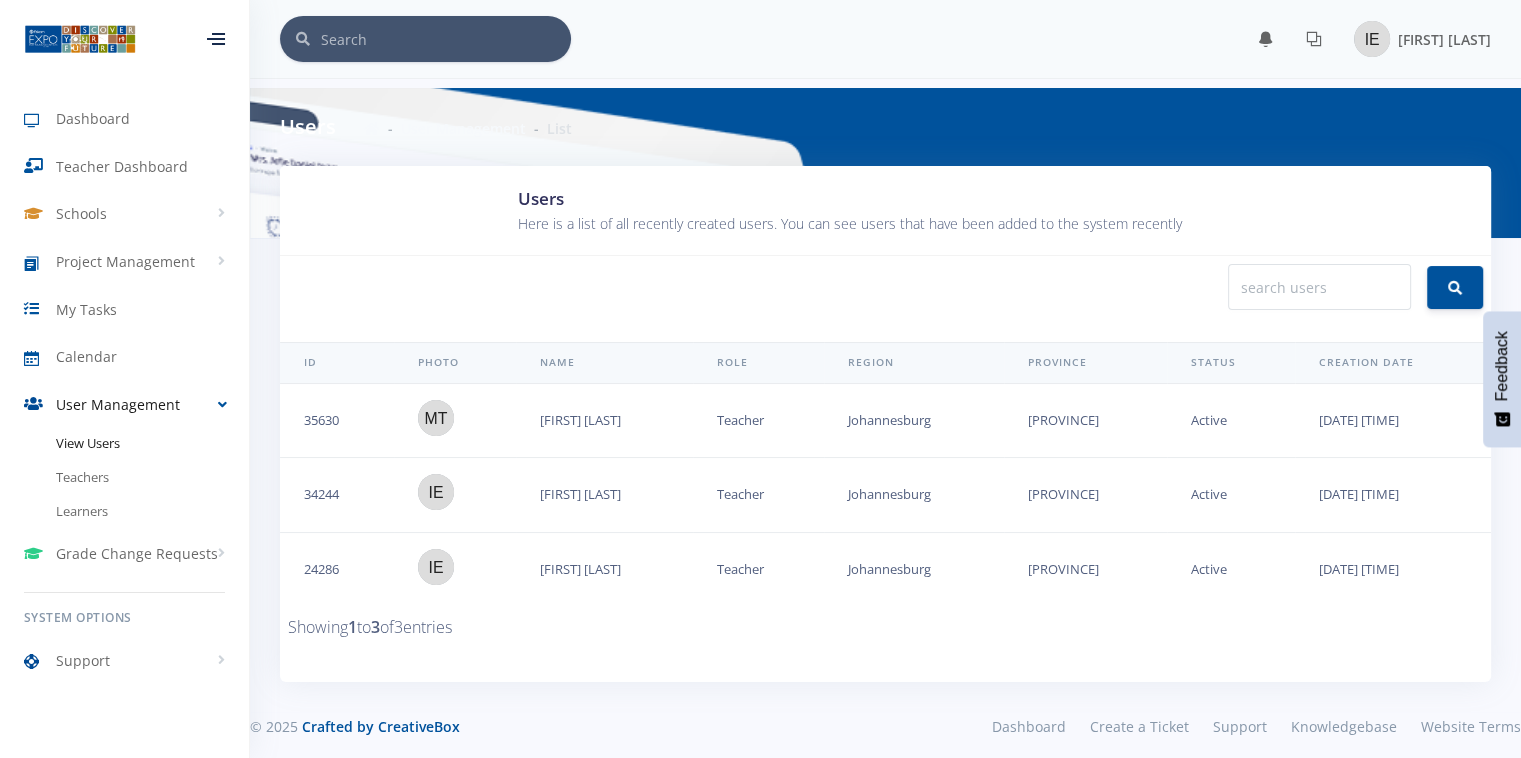 click at bounding box center (436, 567) 